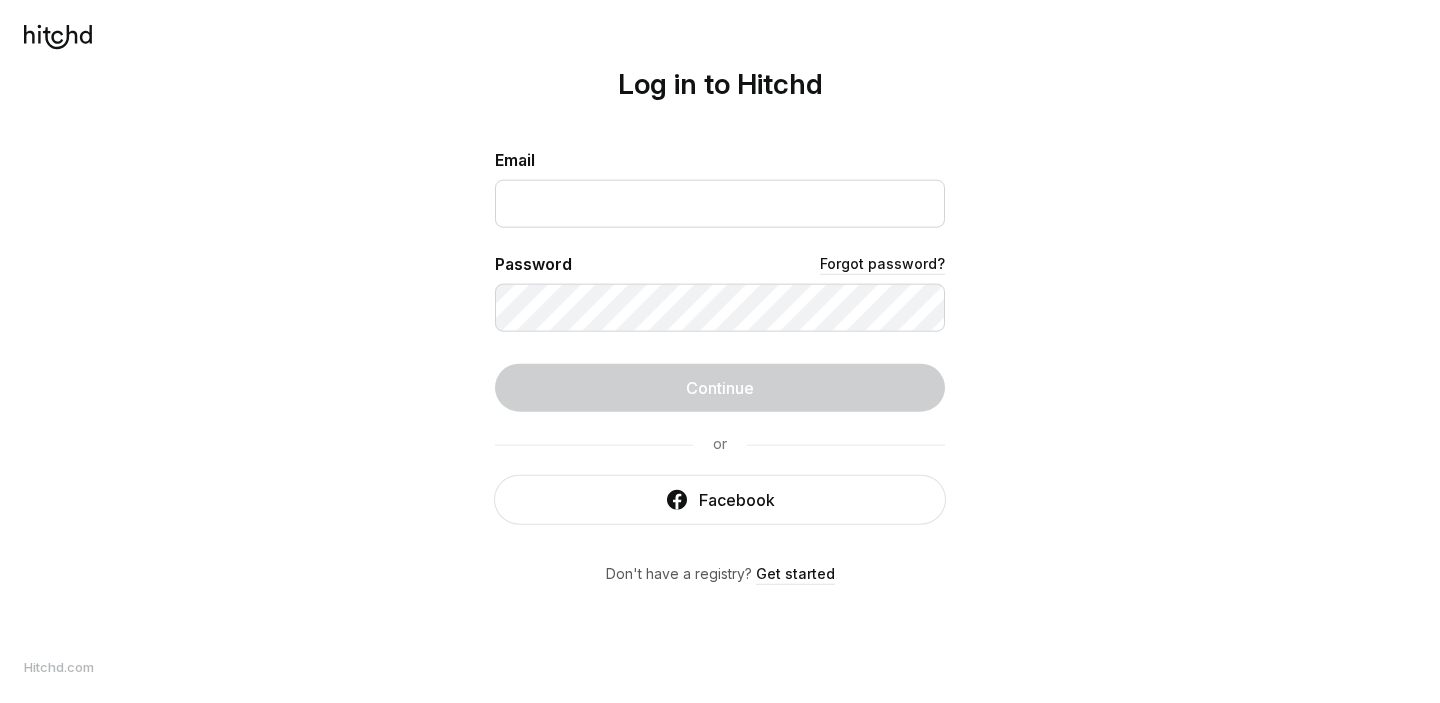 scroll, scrollTop: 0, scrollLeft: 0, axis: both 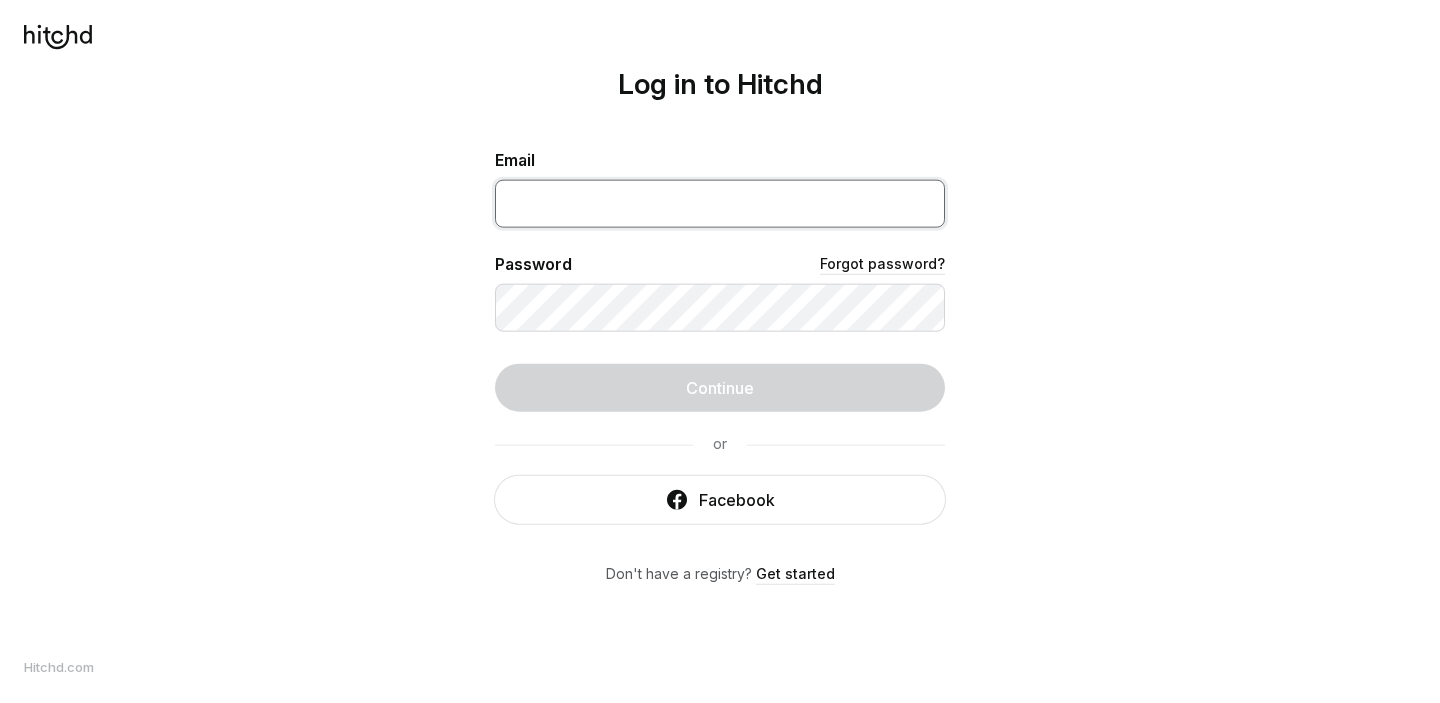 type on "[FIRST].[LAST]@example.com" 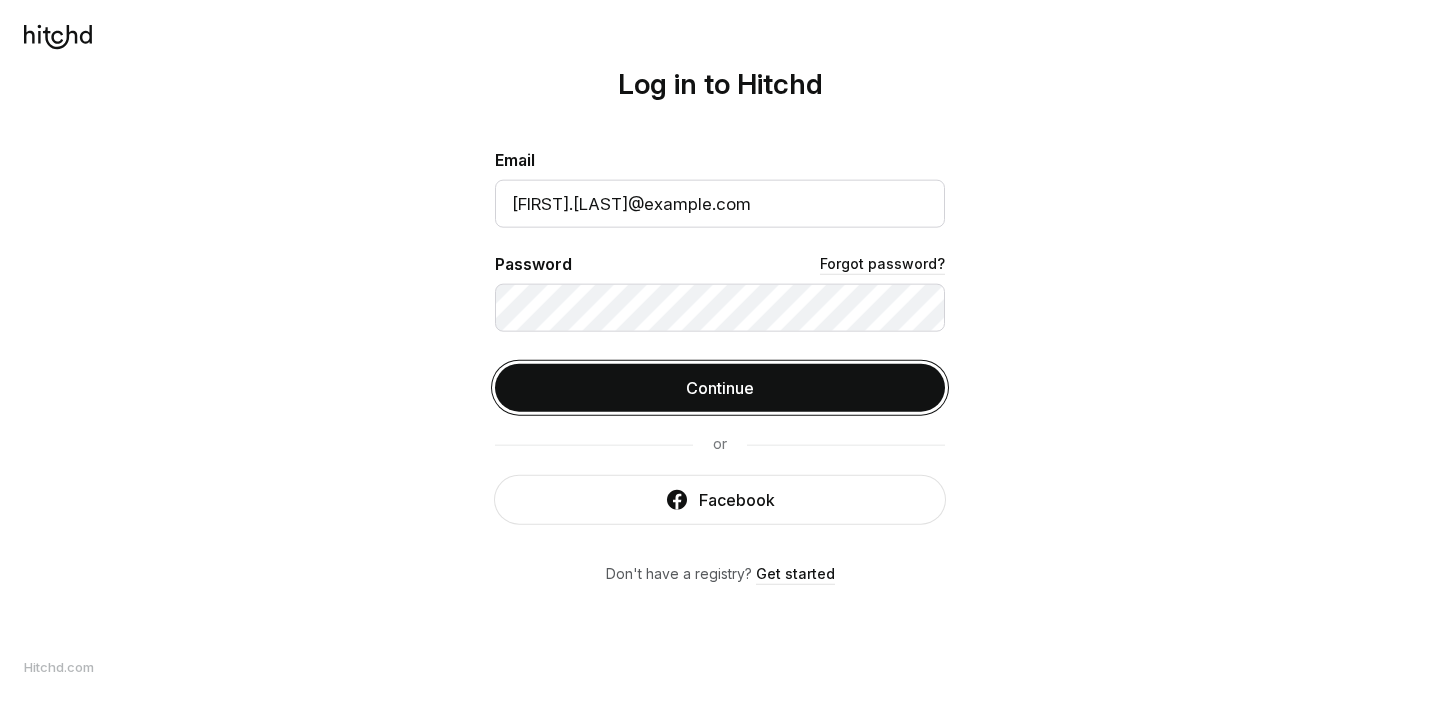 click on "Continue" at bounding box center (720, 387) 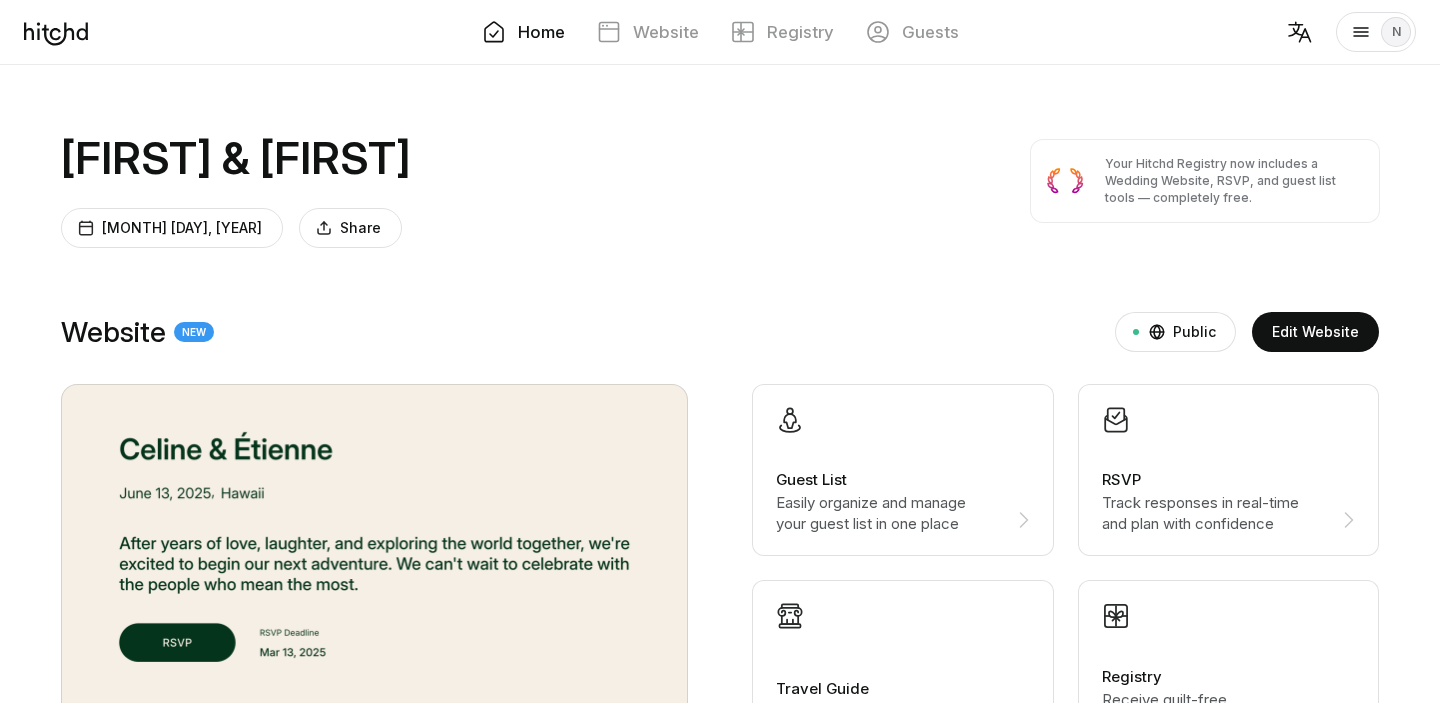 click on "Easily organize and manage your guest list in one place" at bounding box center [891, 513] 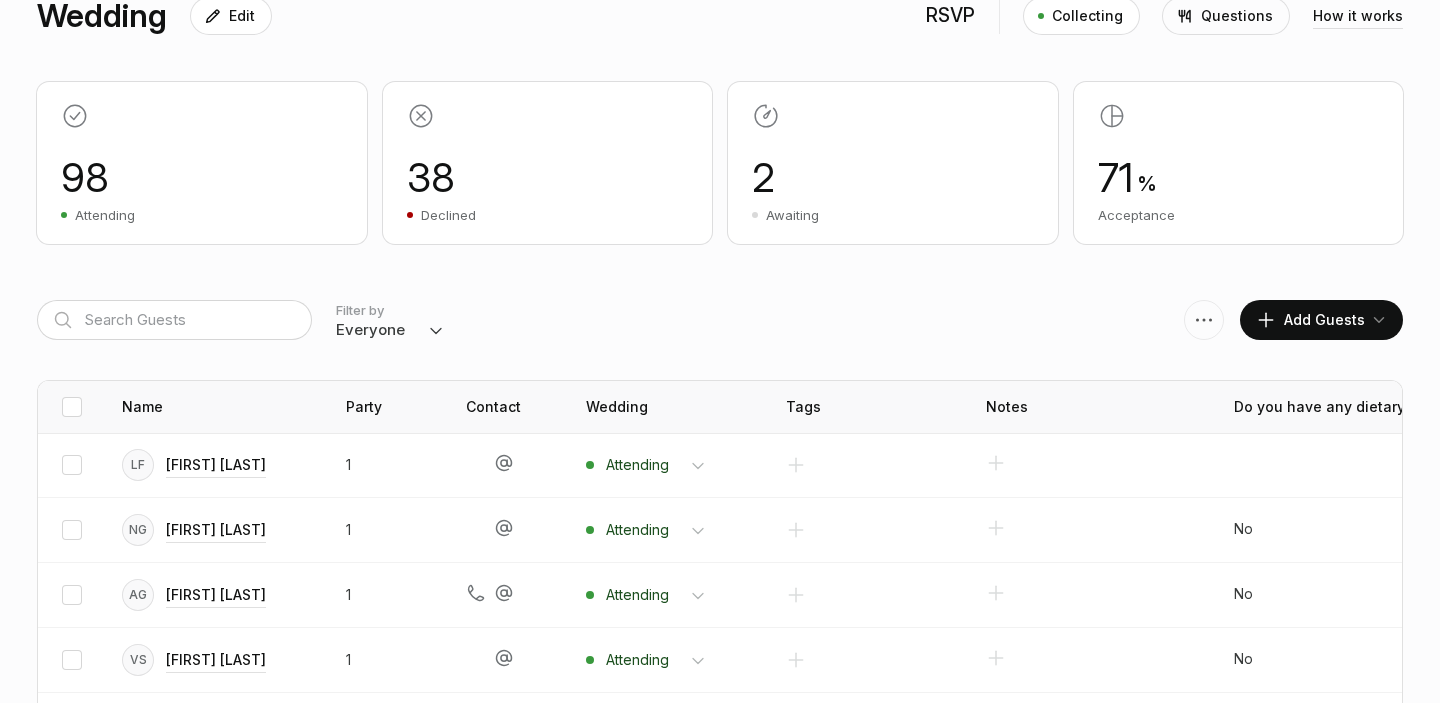 scroll, scrollTop: 232, scrollLeft: 0, axis: vertical 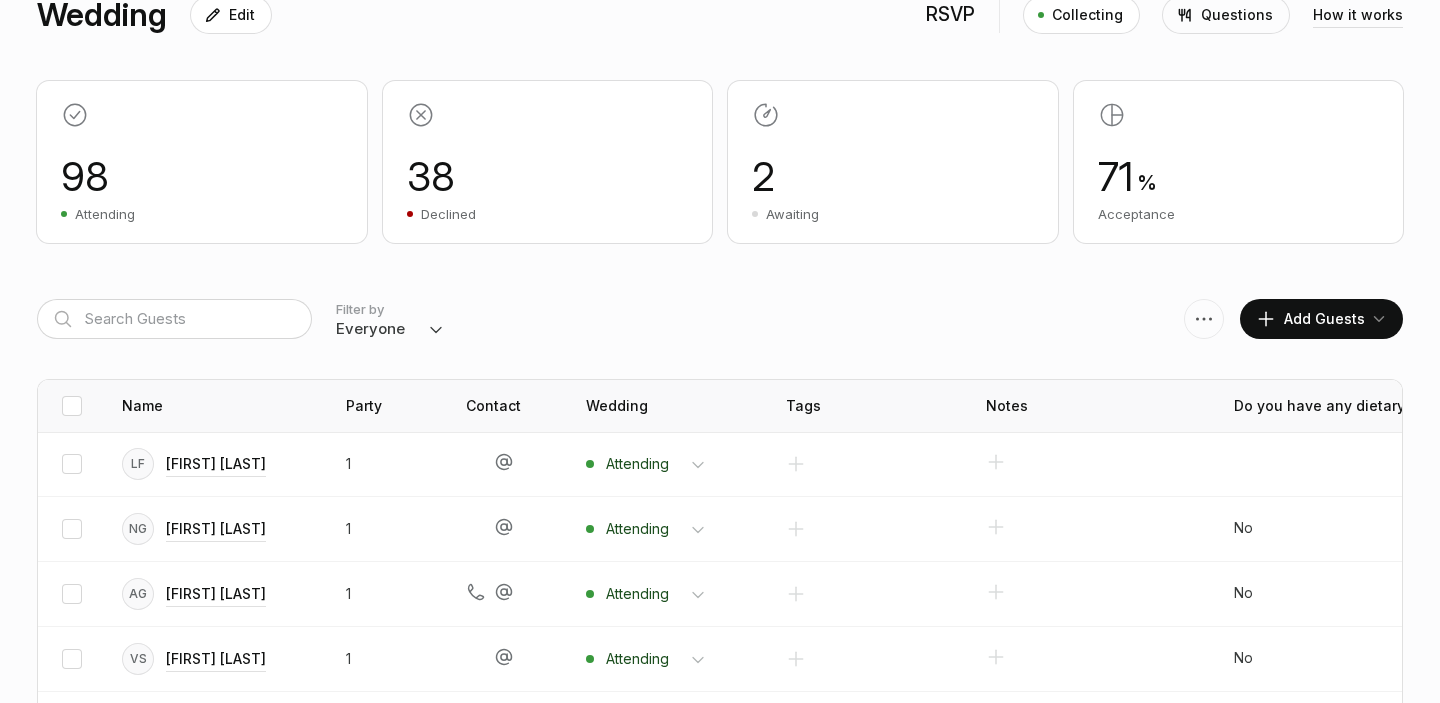 click on "Everyone
Attending
Declined
Awaiting
Not Invited" at bounding box center [390, 329] 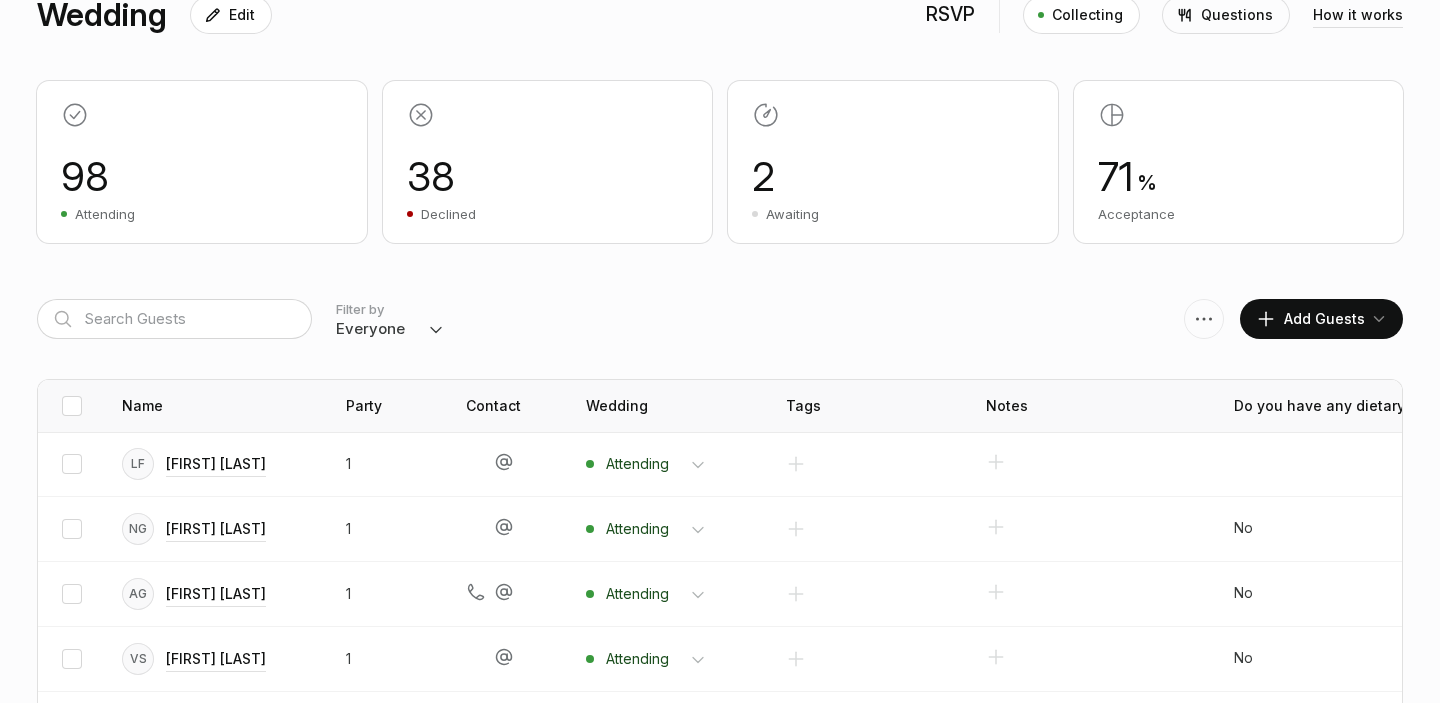 select on "invited" 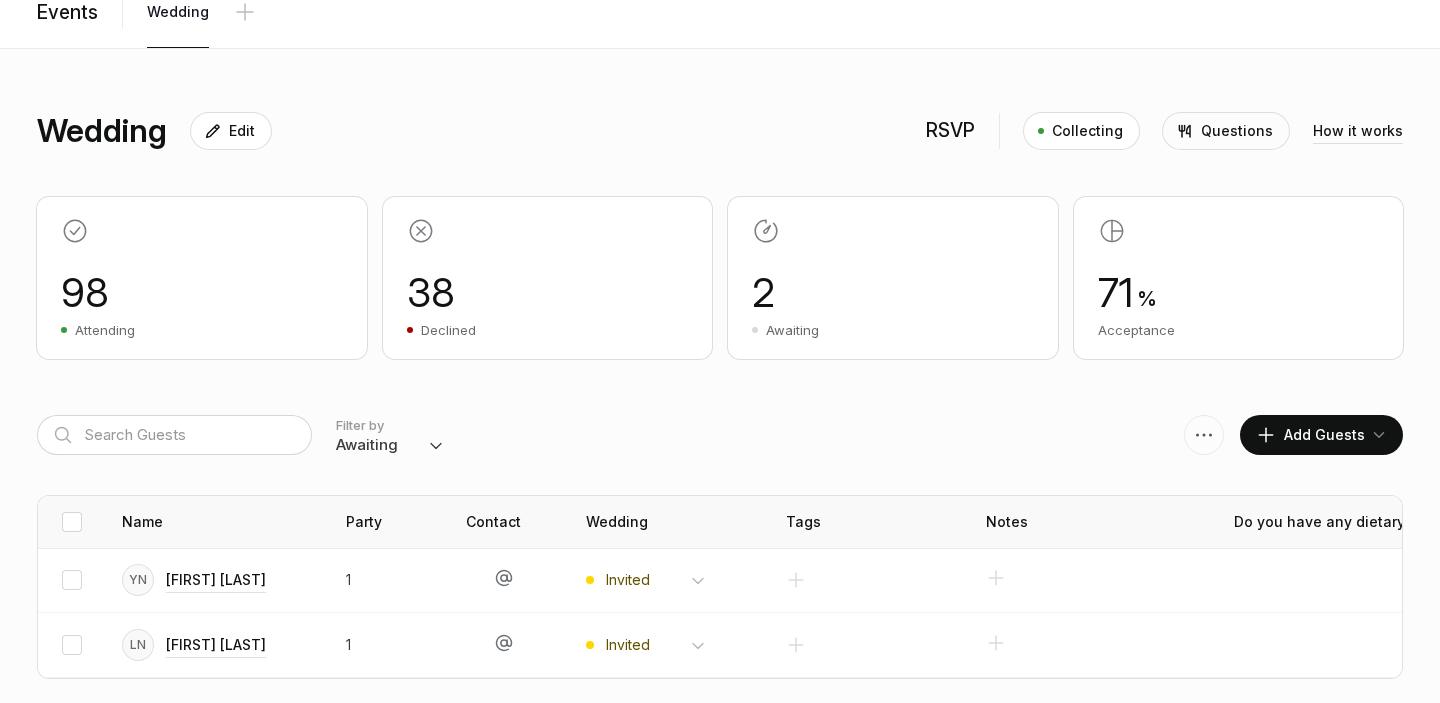 scroll, scrollTop: 116, scrollLeft: 0, axis: vertical 